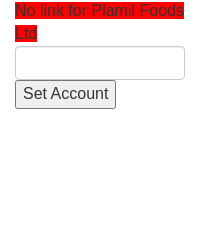 scroll, scrollTop: 0, scrollLeft: 0, axis: both 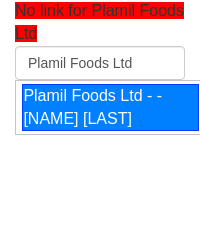 click on "Plamil Foods Ltd -  - [FIRST] [LAST]" at bounding box center [110, 108] 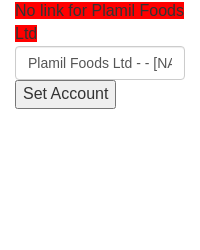 click on "Set Account" at bounding box center [65, 94] 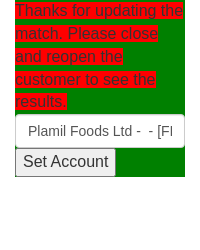 scroll, scrollTop: 0, scrollLeft: 0, axis: both 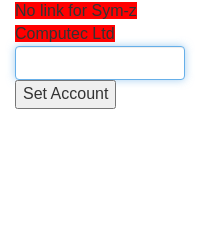 click at bounding box center [100, 63] 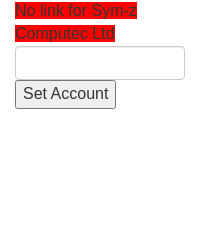 click on "Set Account" at bounding box center (65, 94) 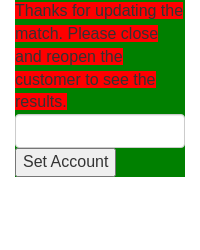 scroll, scrollTop: 0, scrollLeft: 0, axis: both 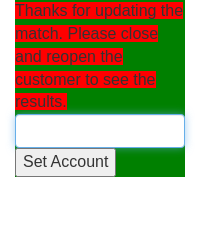 click at bounding box center (100, 131) 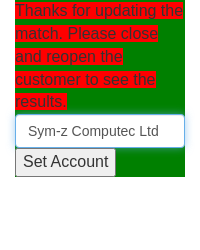 scroll, scrollTop: 0, scrollLeft: 7, axis: horizontal 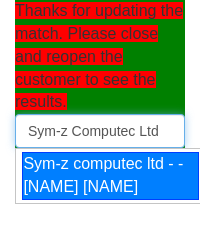 click on "Sym-z computec ltd -  - [NAME] [NAME]" at bounding box center (110, 176) 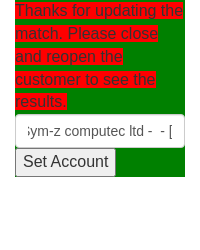 click on "Set Account" at bounding box center [65, 162] 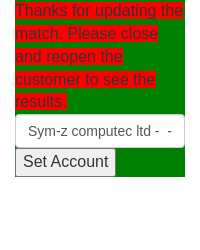 scroll, scrollTop: 0, scrollLeft: 0, axis: both 